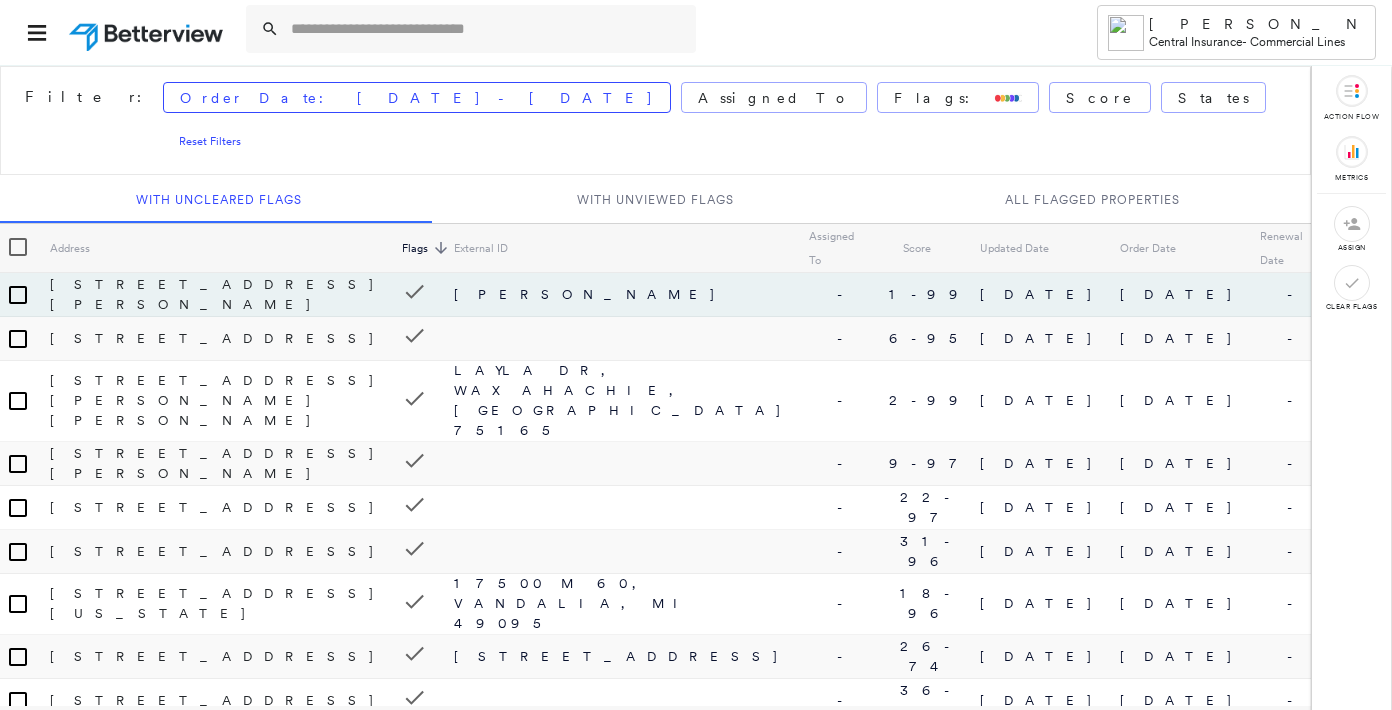scroll, scrollTop: 0, scrollLeft: 0, axis: both 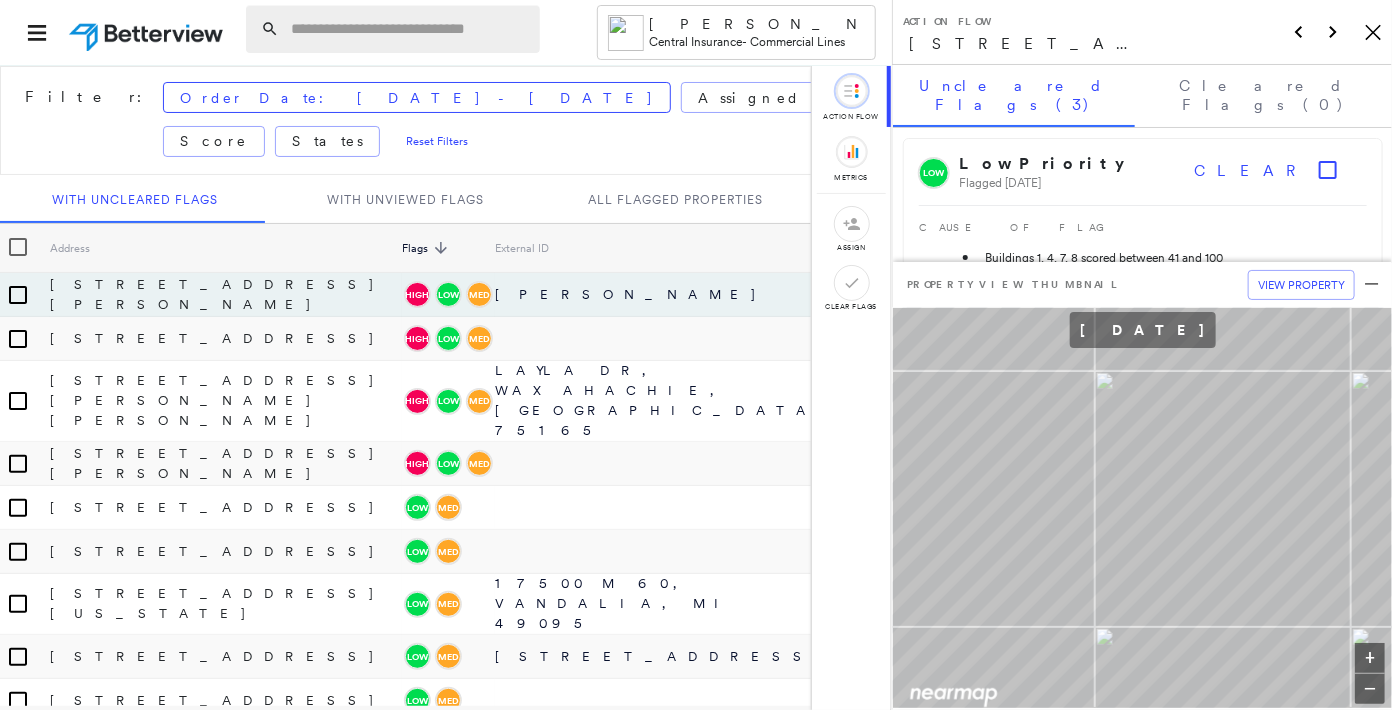 click at bounding box center [409, 29] 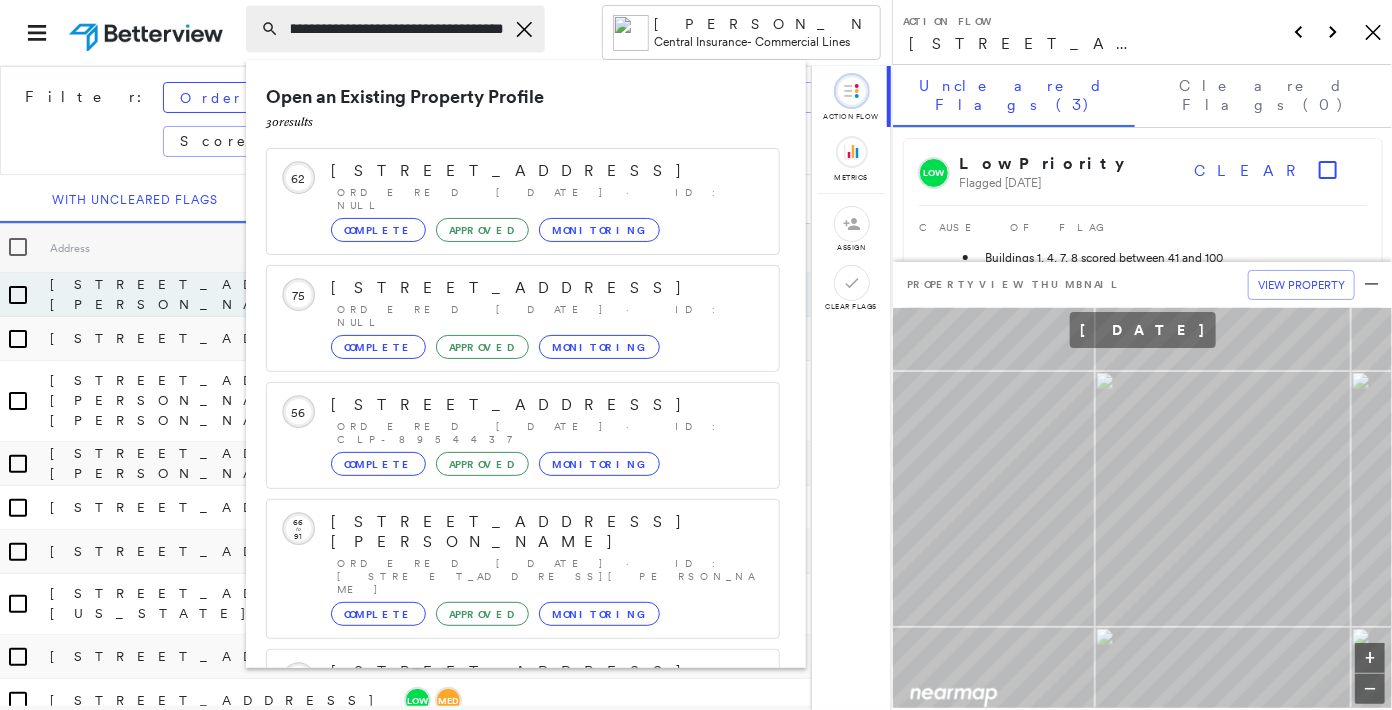 scroll, scrollTop: 0, scrollLeft: 43, axis: horizontal 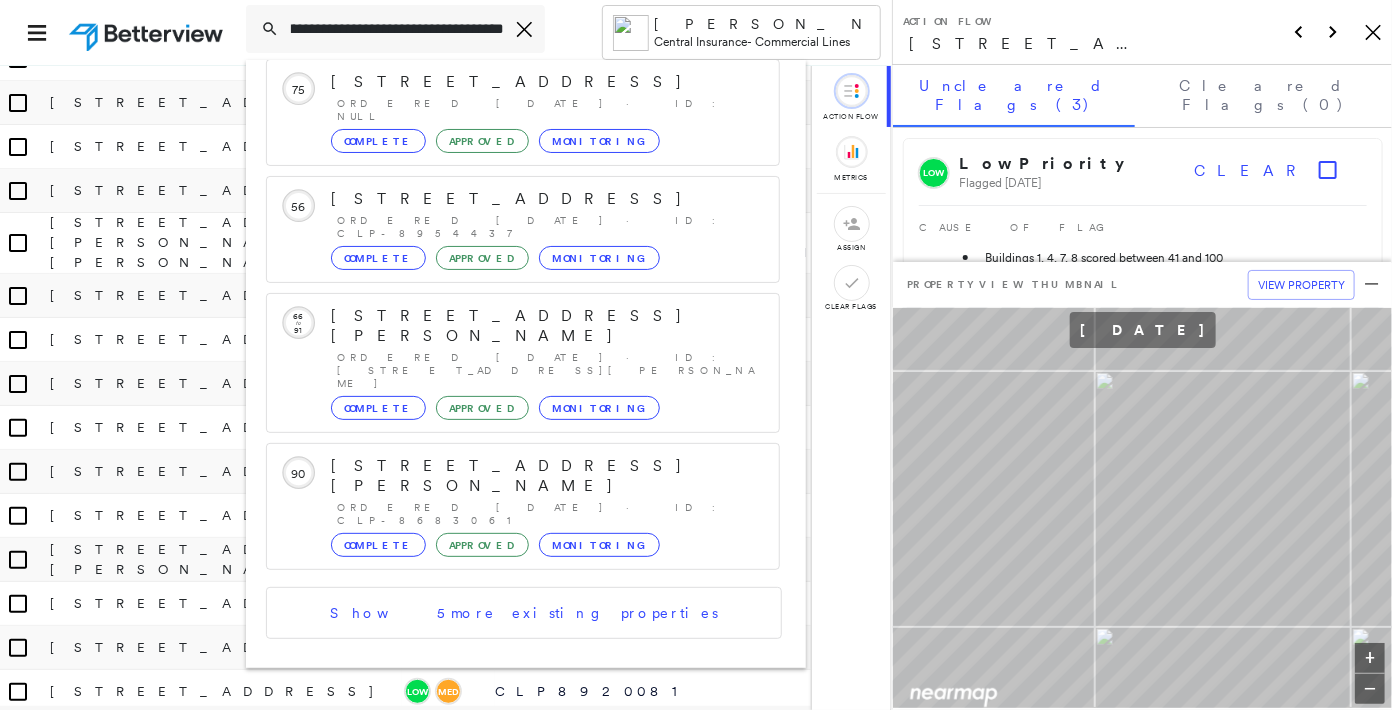 type on "**********" 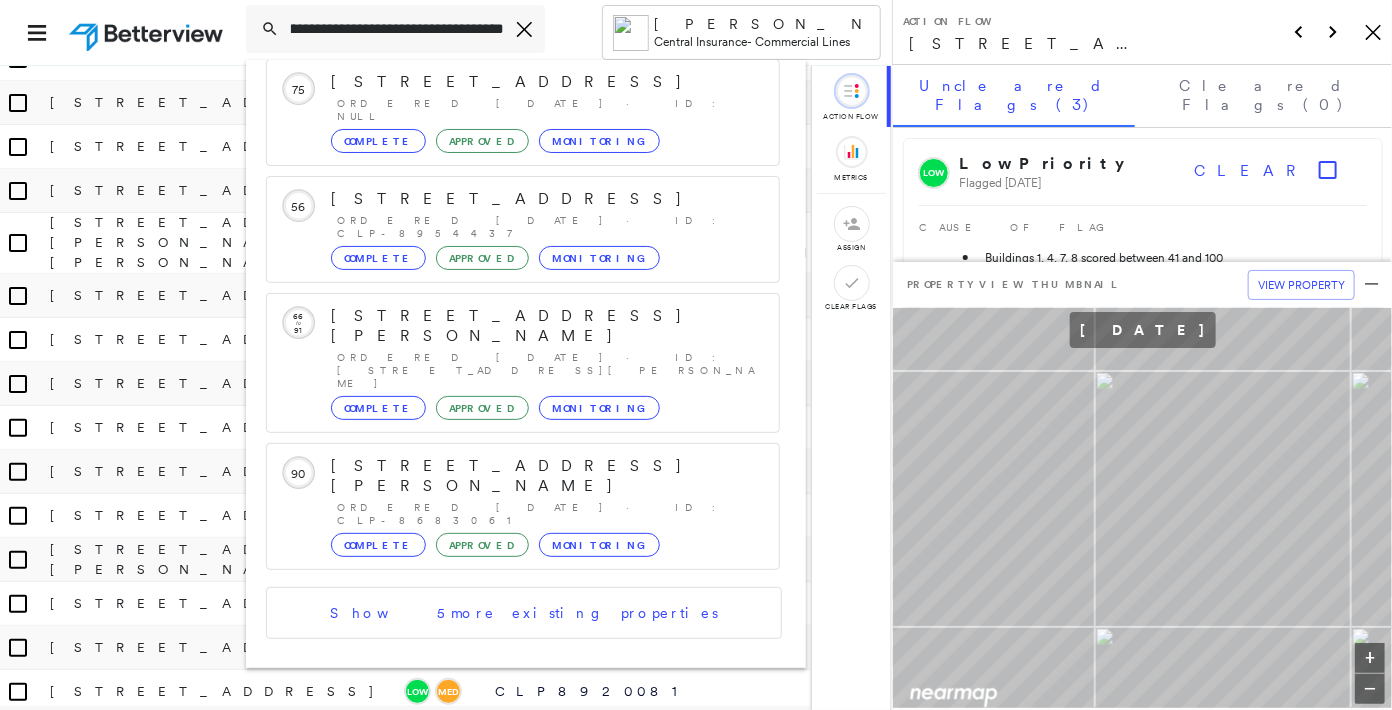 click on "Group Created with Sketch." 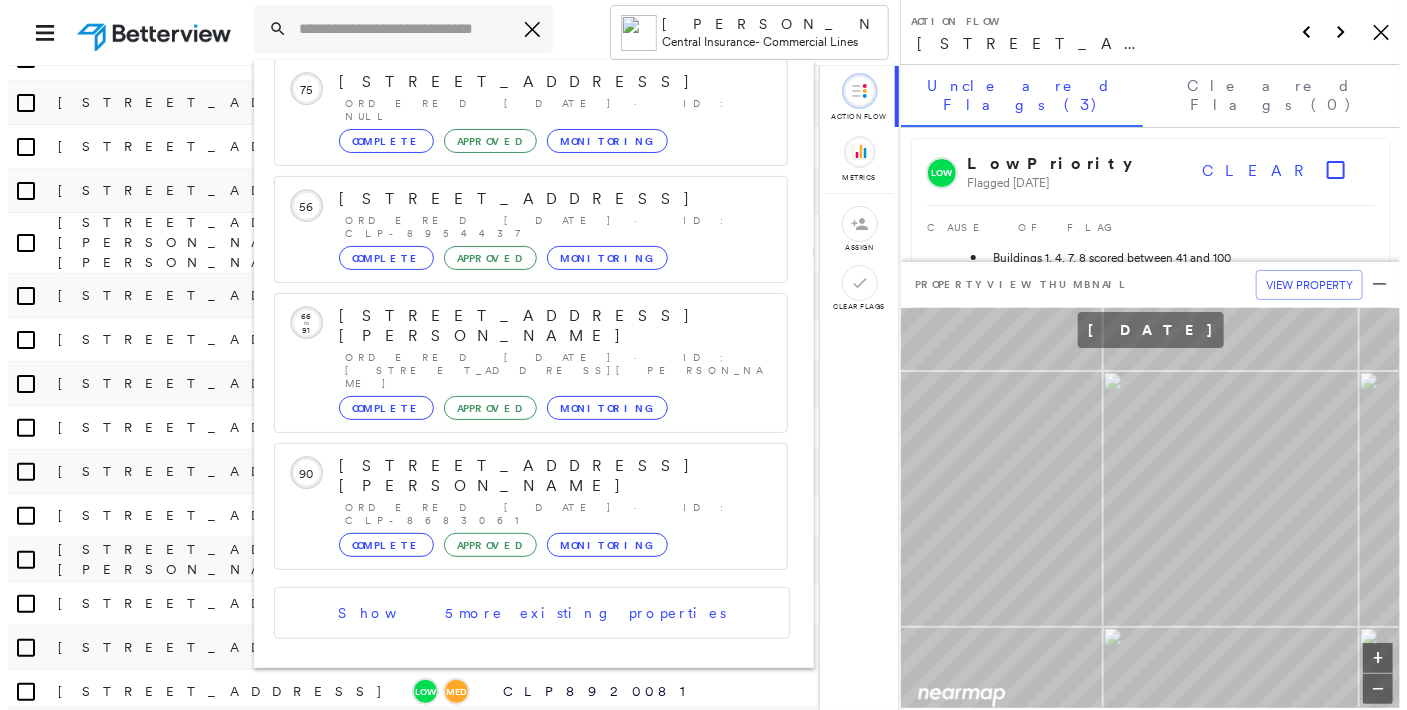 scroll, scrollTop: 0, scrollLeft: 0, axis: both 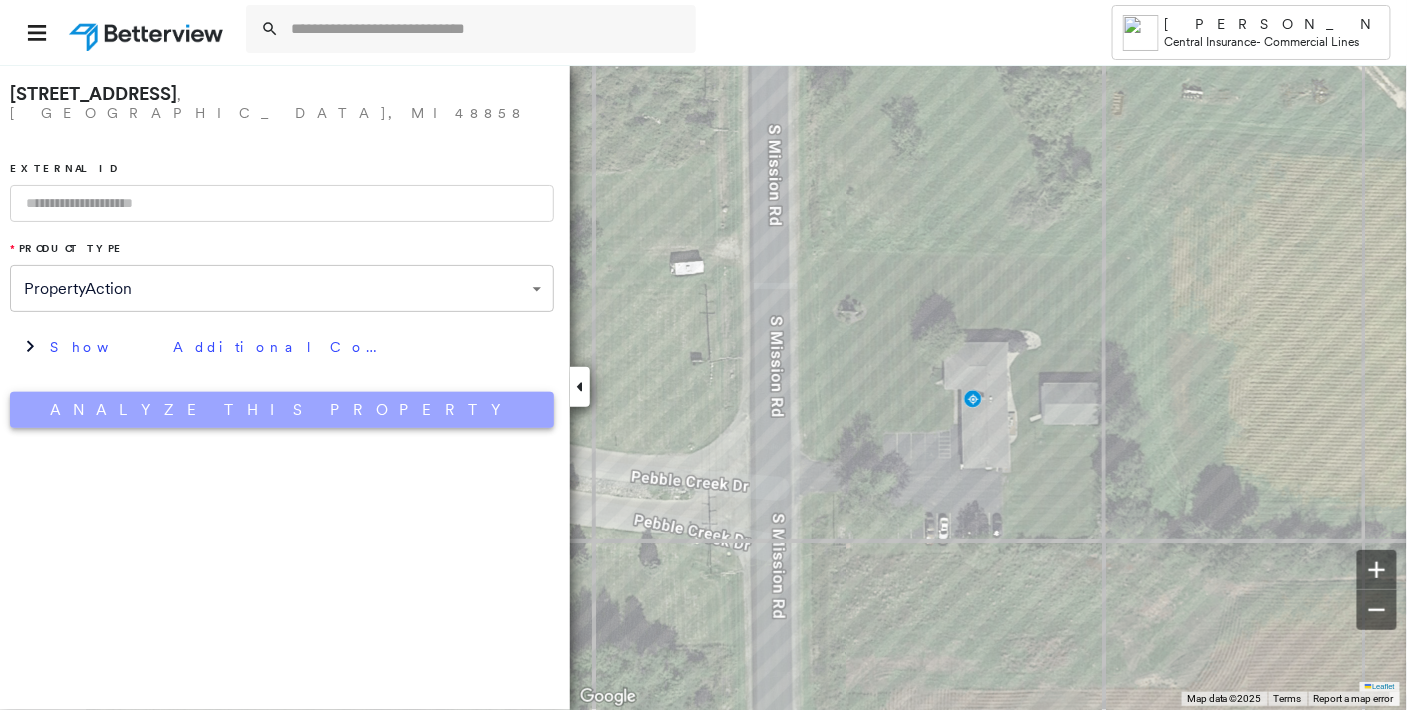 click on "Analyze This Property" at bounding box center [282, 410] 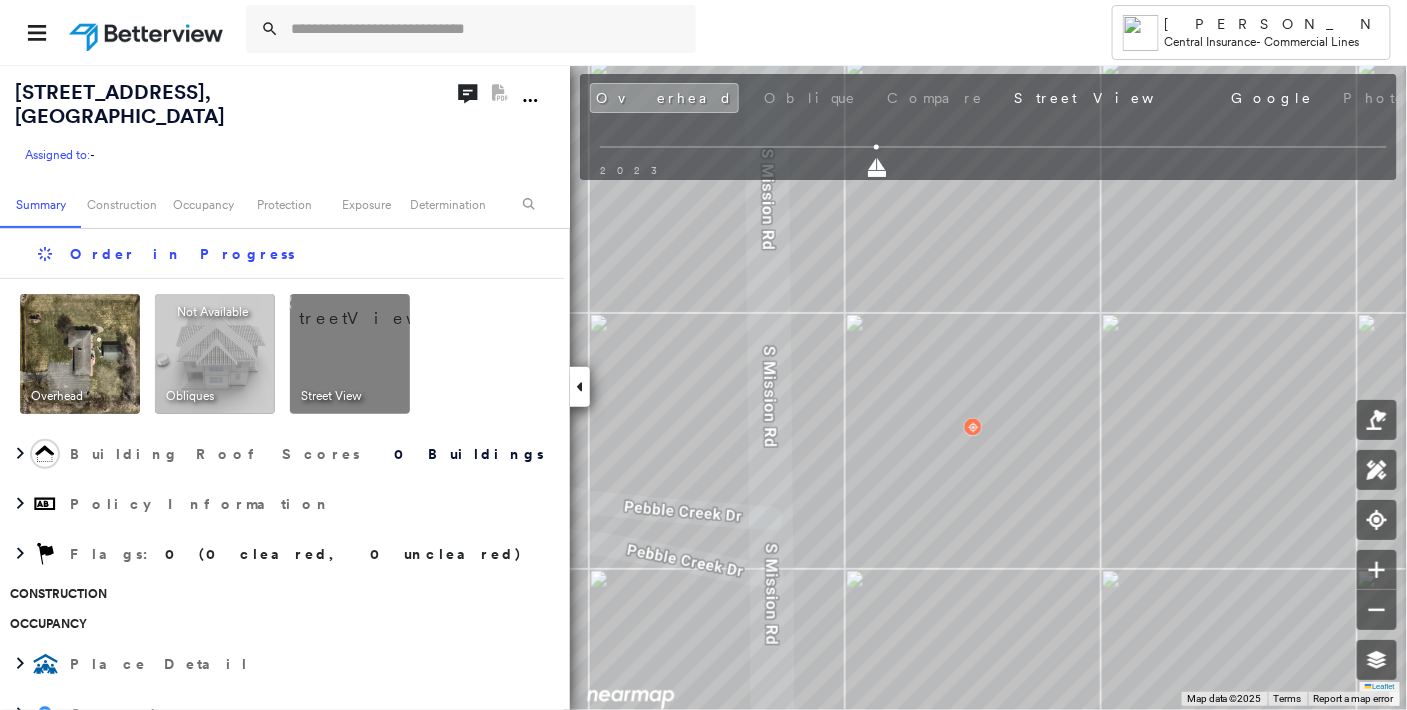 click at bounding box center (374, 309) 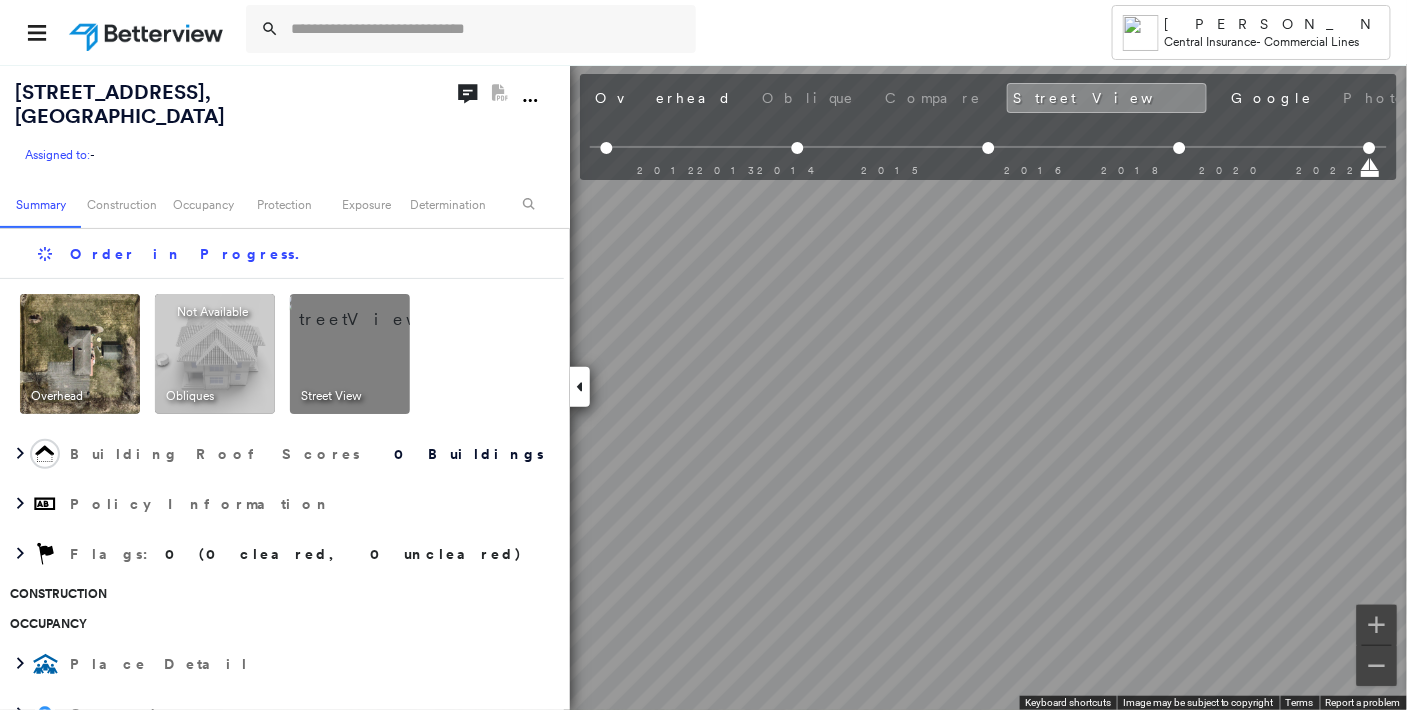 scroll, scrollTop: 0, scrollLeft: 21, axis: horizontal 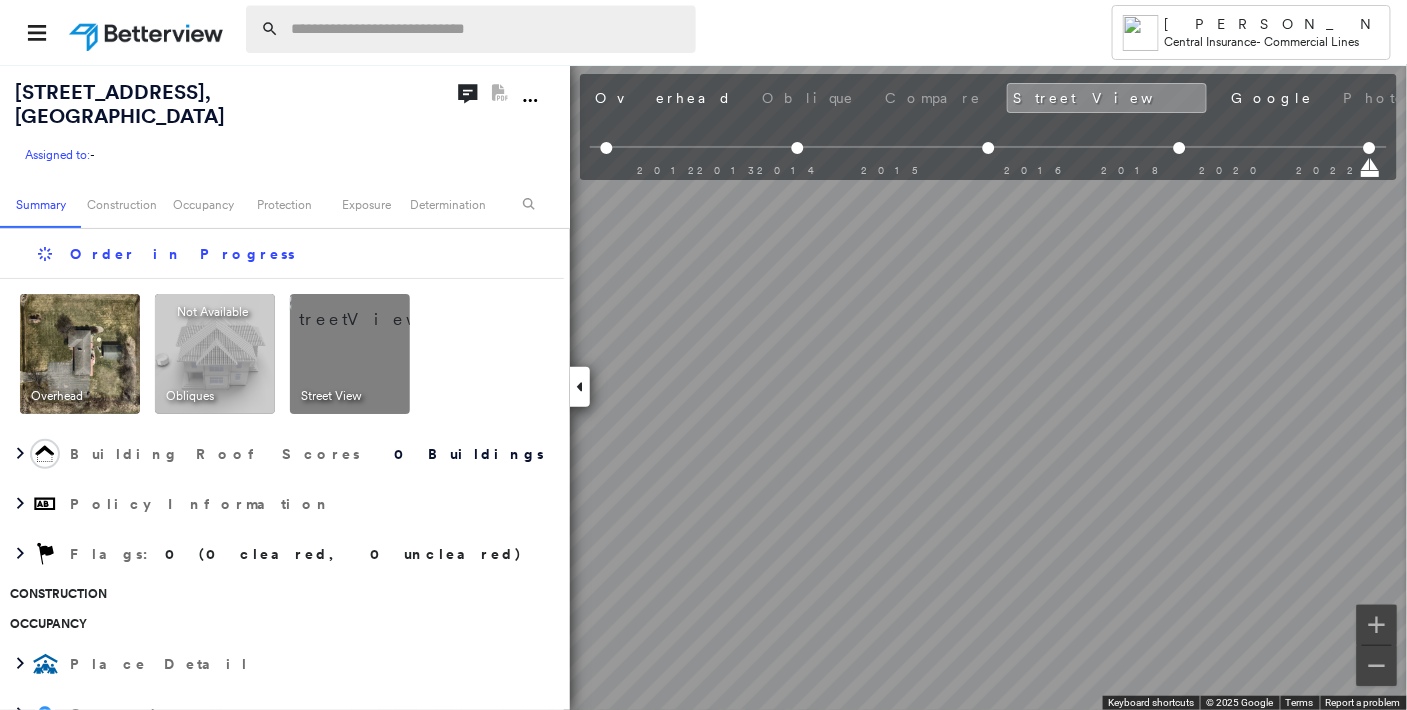 click at bounding box center [487, 29] 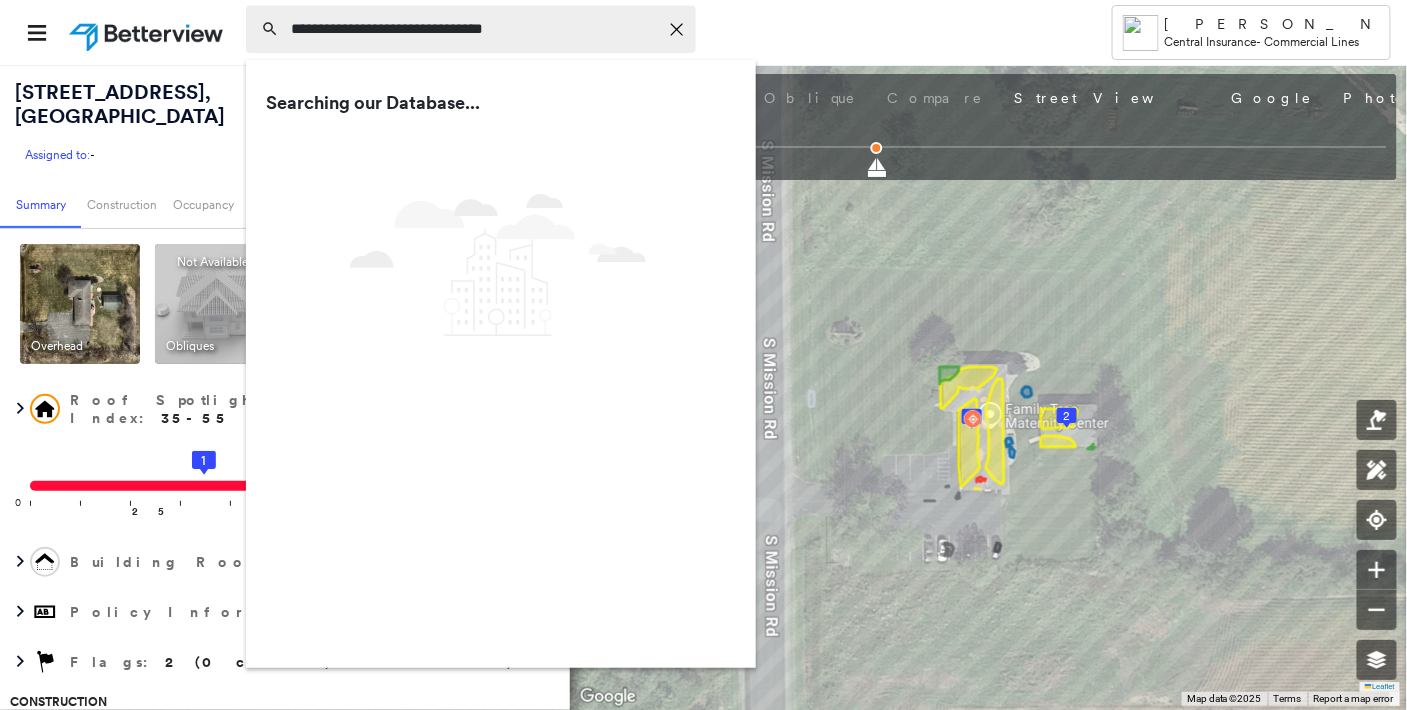 type on "**********" 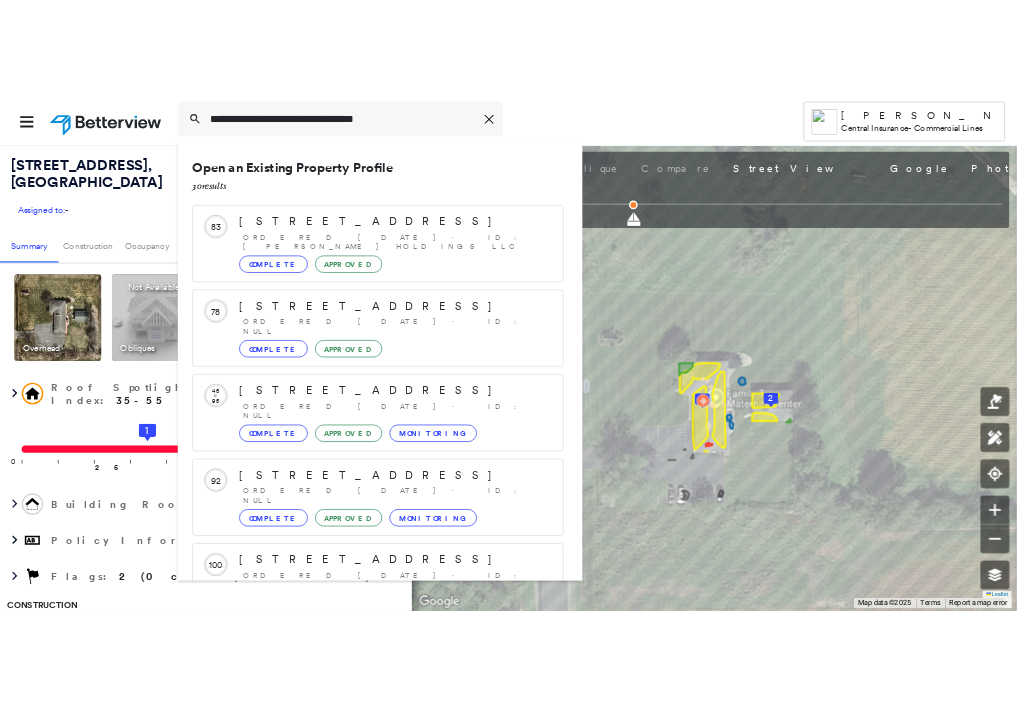 scroll, scrollTop: 206, scrollLeft: 0, axis: vertical 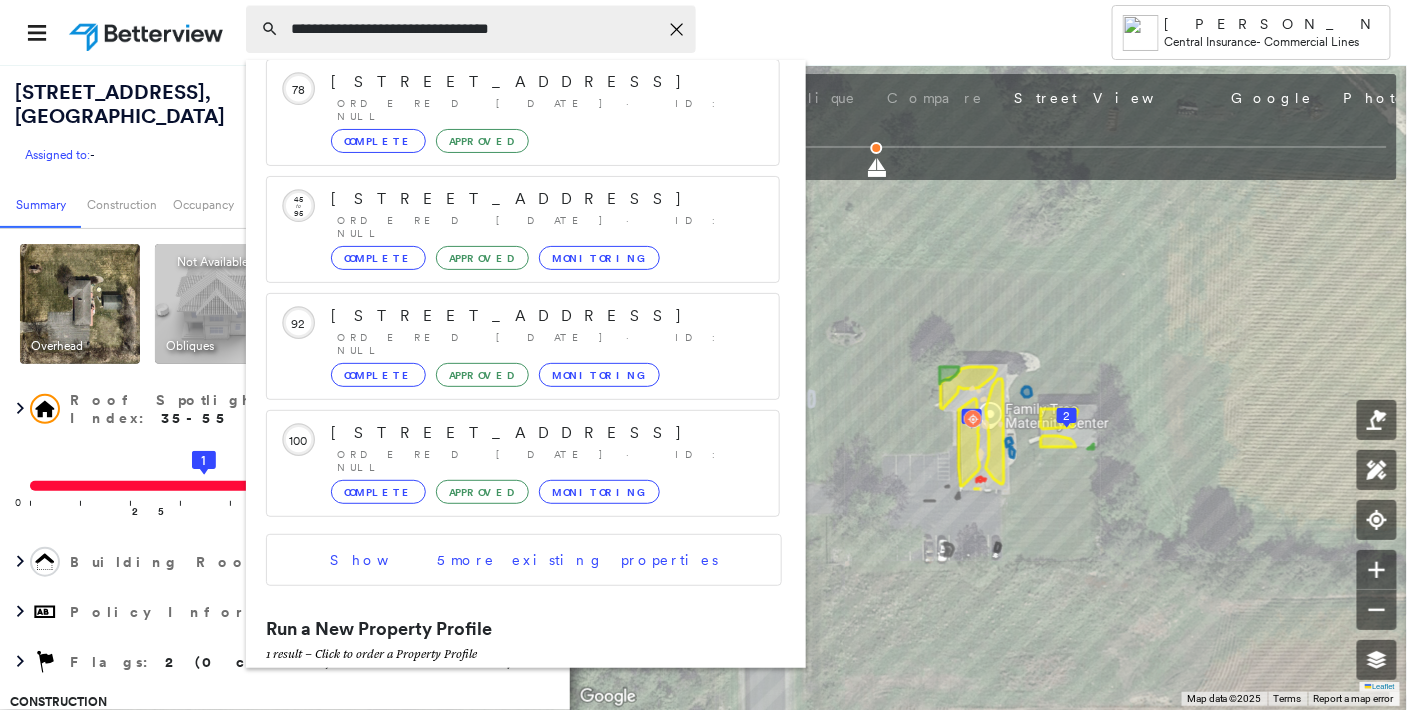 drag, startPoint x: 560, startPoint y: 34, endPoint x: 252, endPoint y: 7, distance: 309.18118 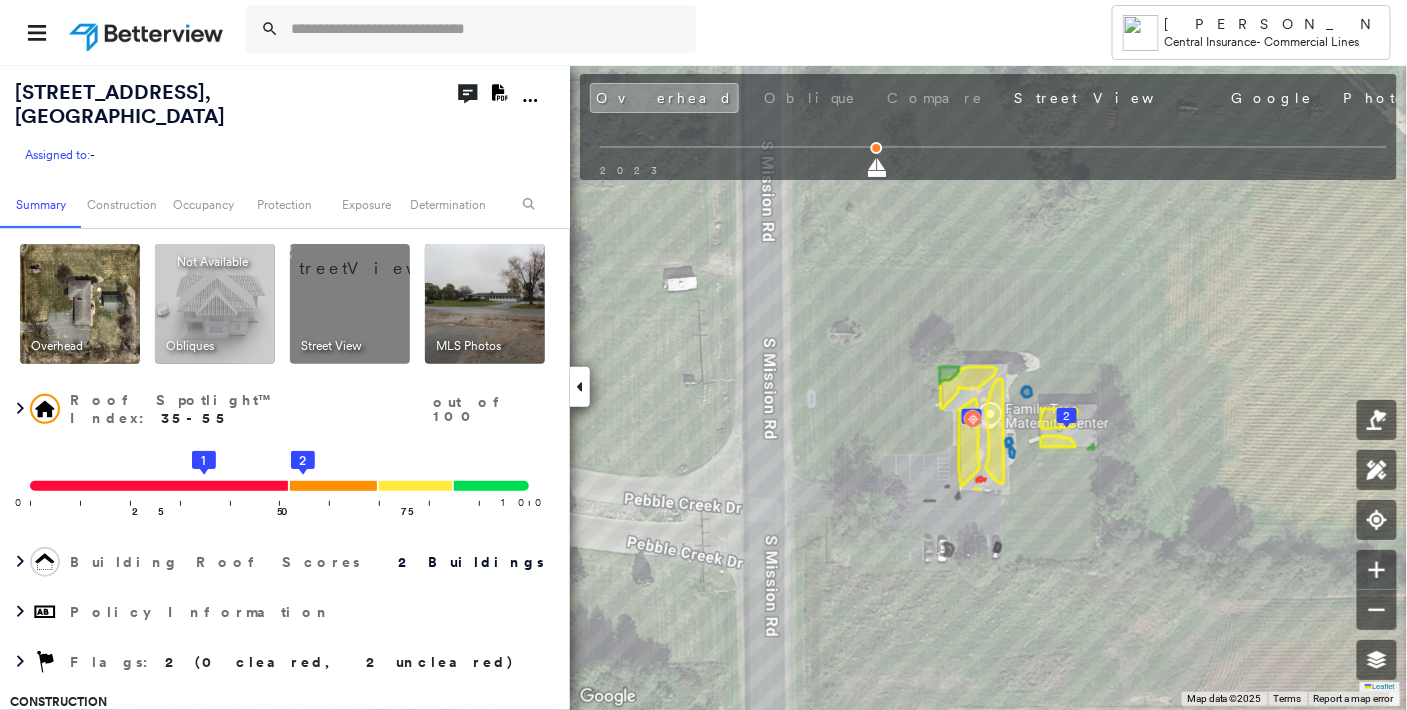 click 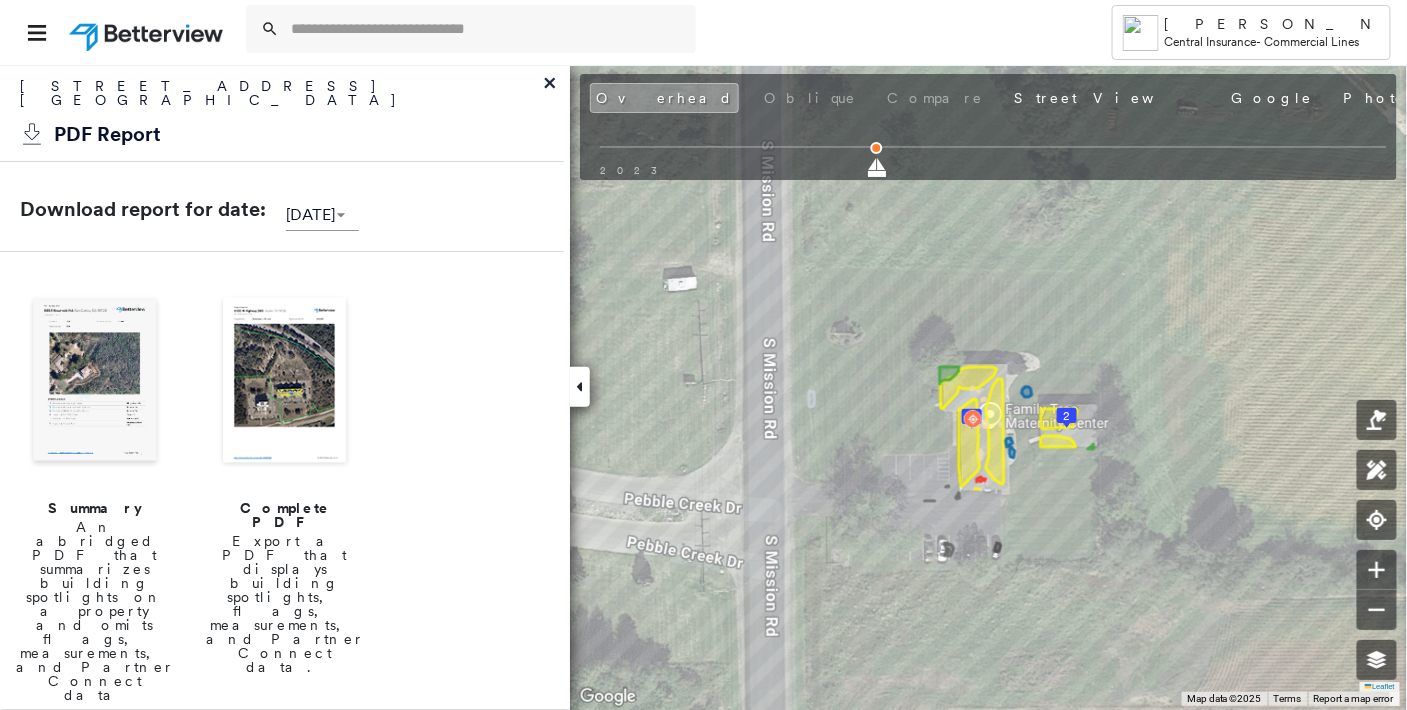 click at bounding box center [285, 382] 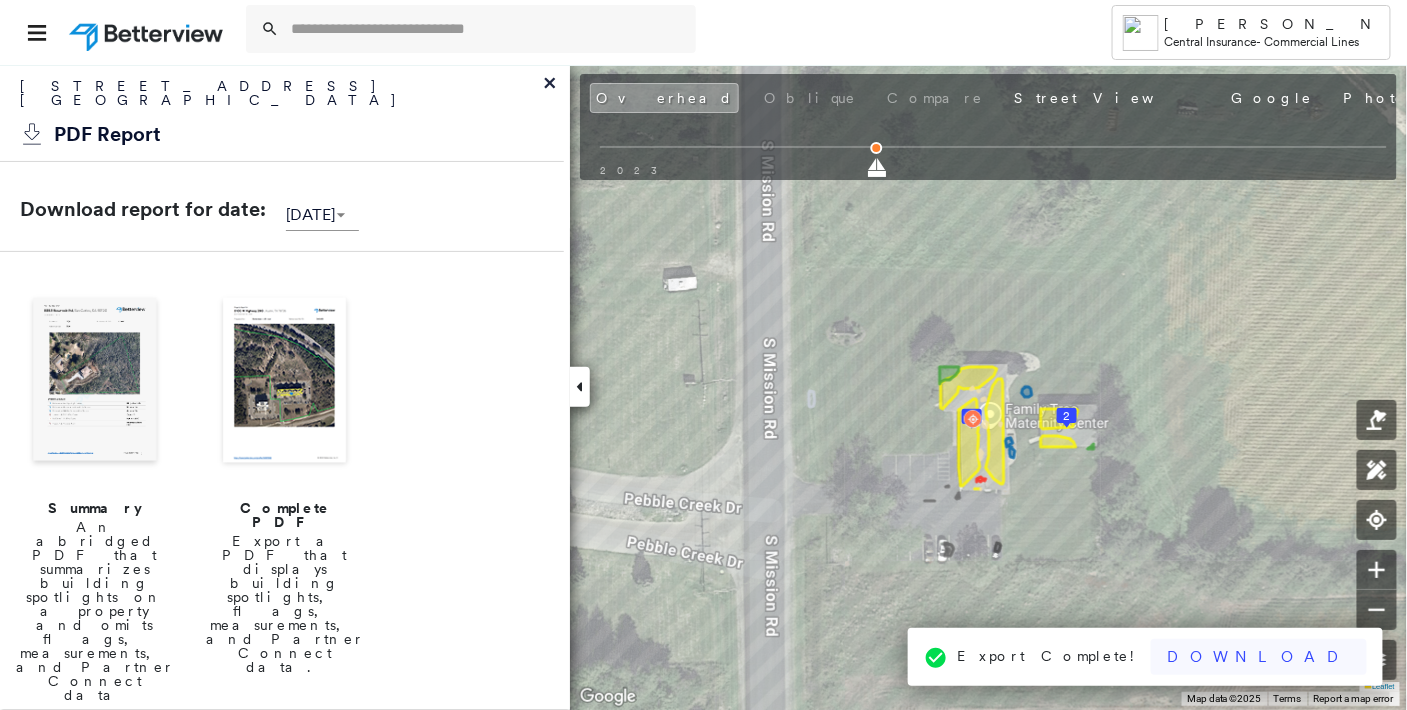 click on "Download" at bounding box center [1259, 657] 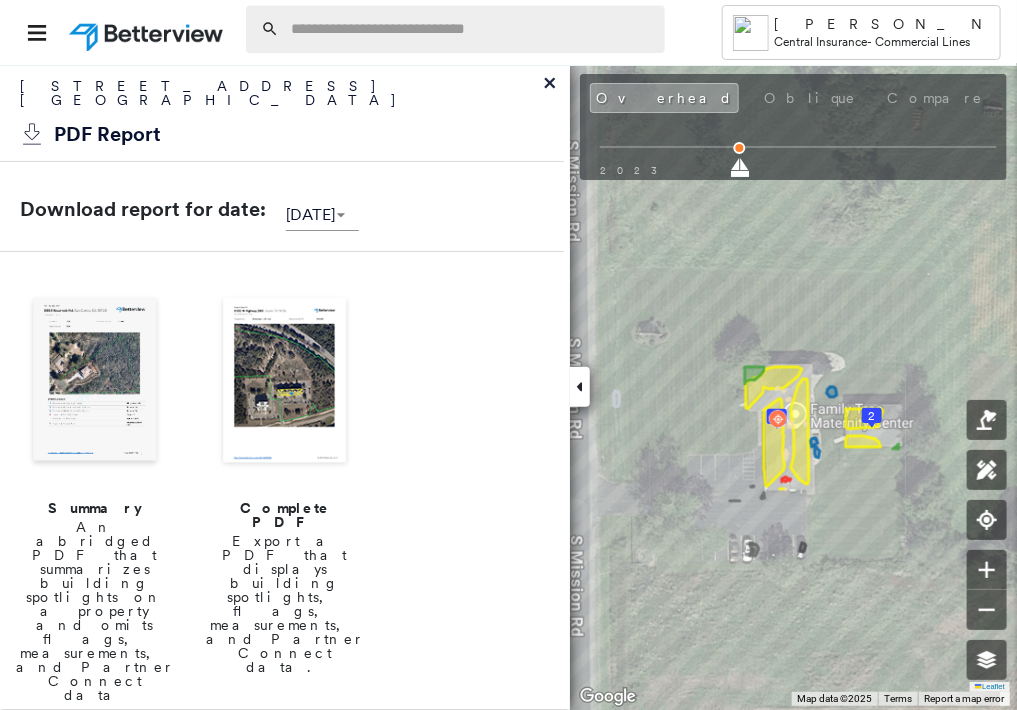 click at bounding box center [472, 29] 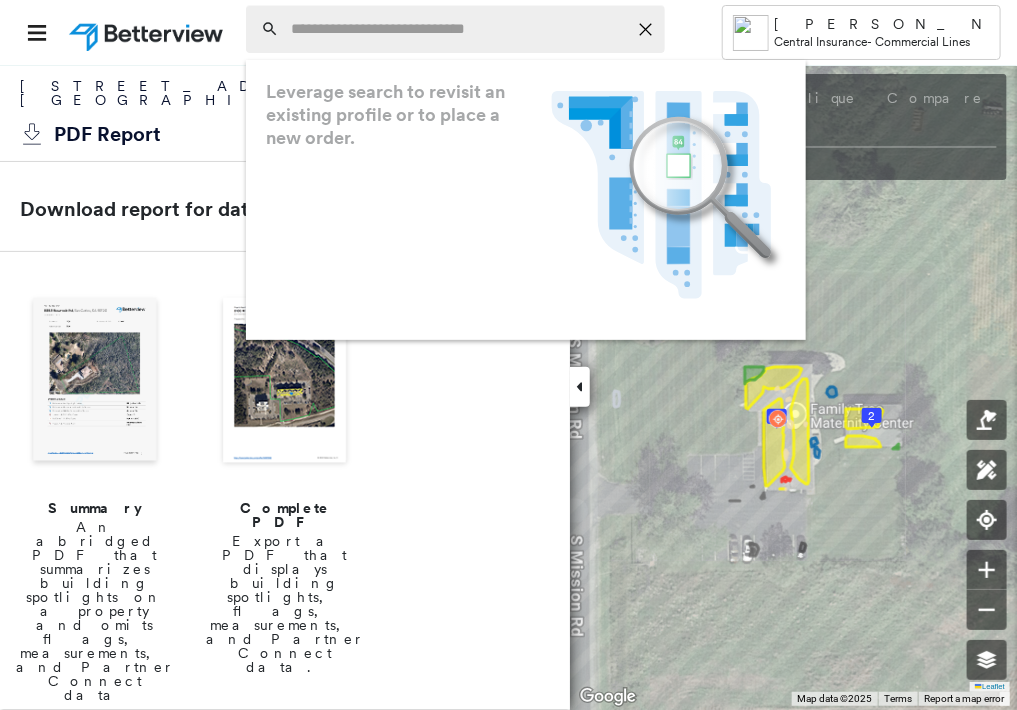 paste on "**********" 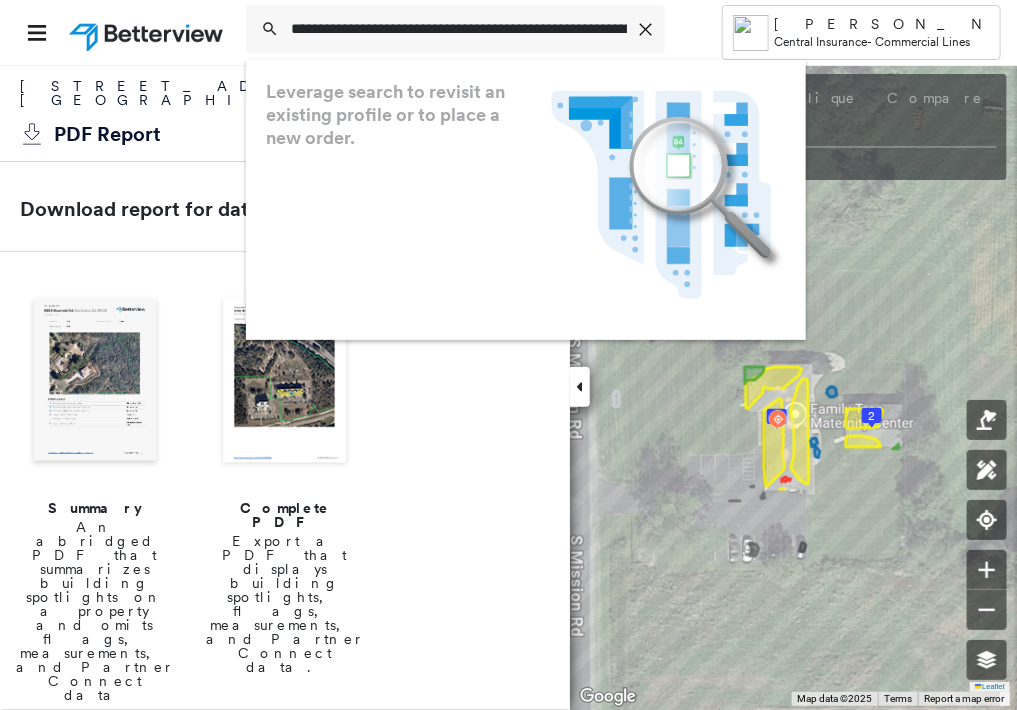 scroll, scrollTop: 0, scrollLeft: 363, axis: horizontal 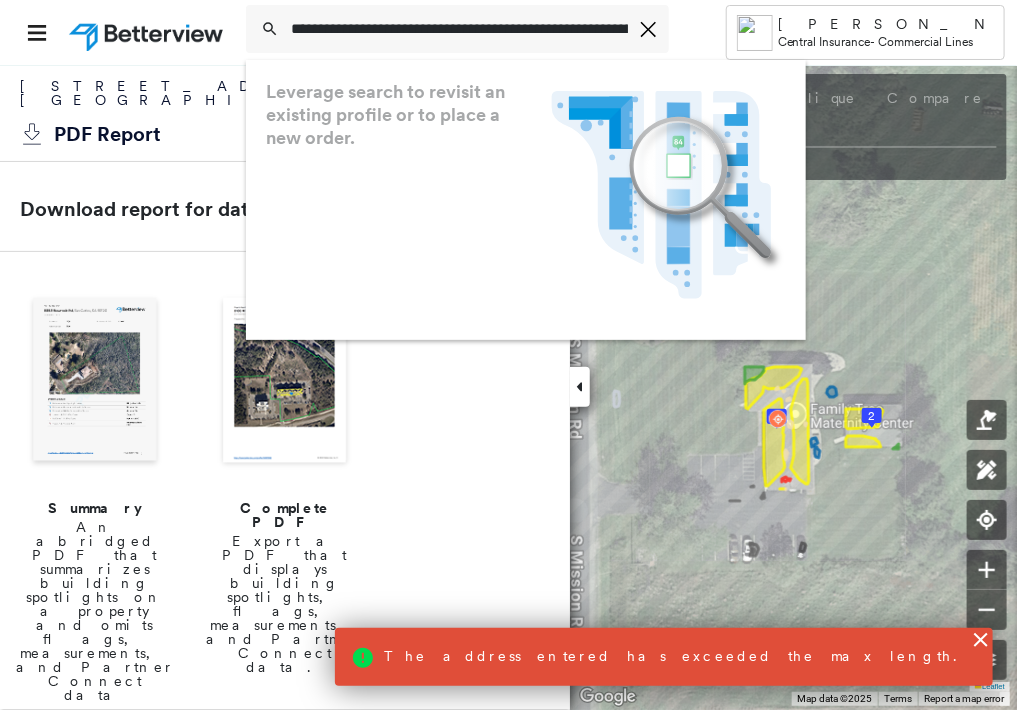 drag, startPoint x: 626, startPoint y: 29, endPoint x: 13, endPoint y: 4, distance: 613.5096 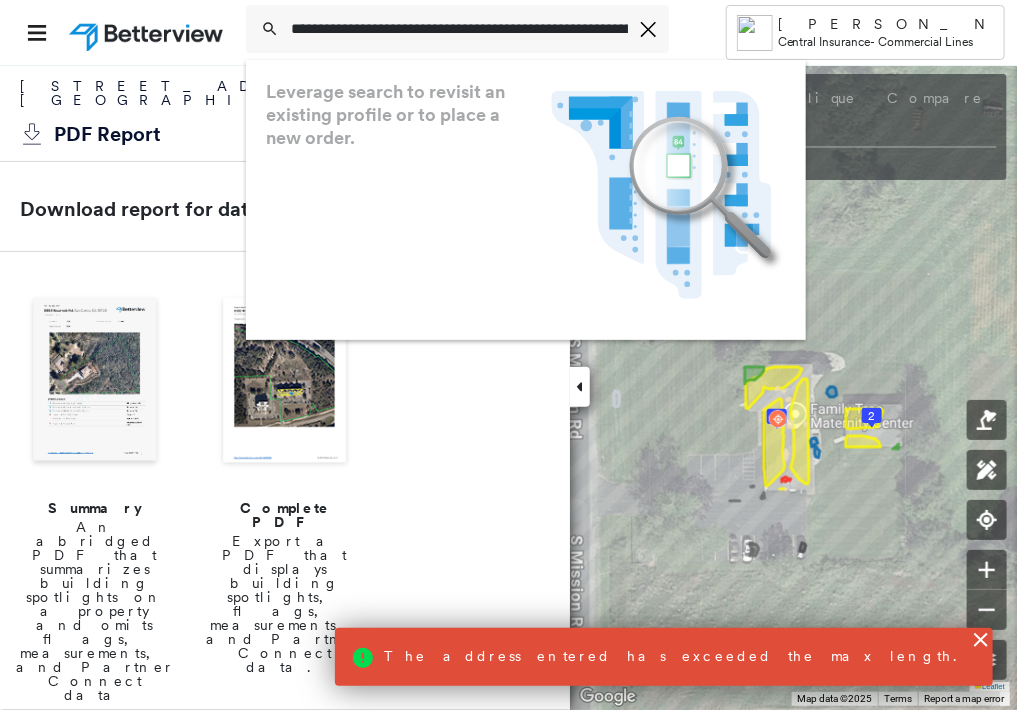 click on "**********" at bounding box center [508, 32] 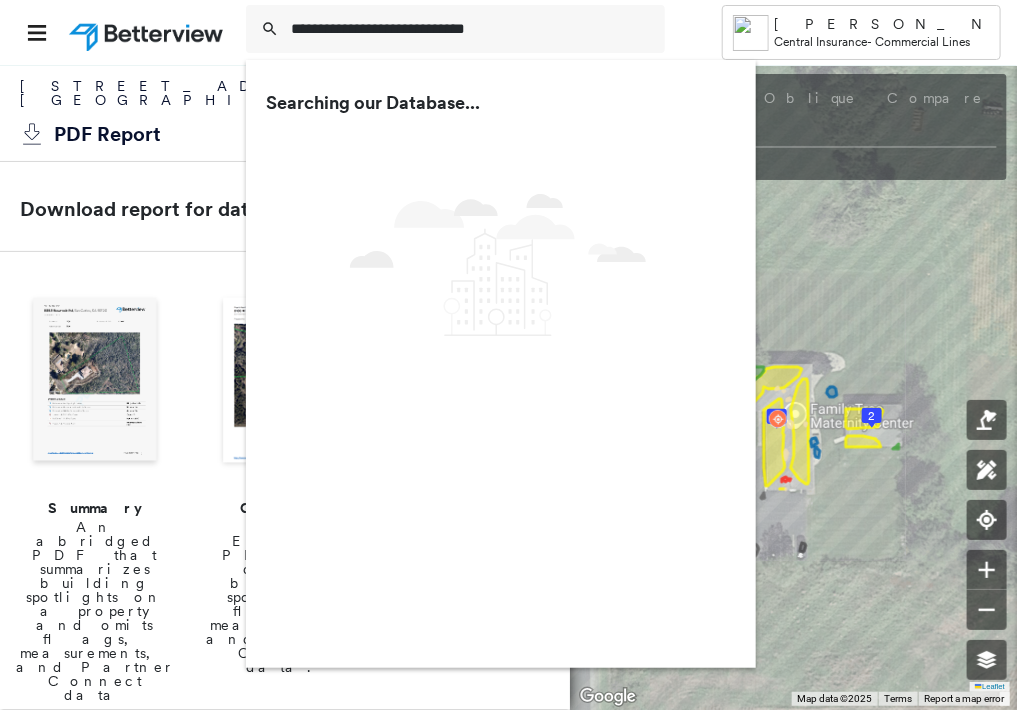 type on "**********" 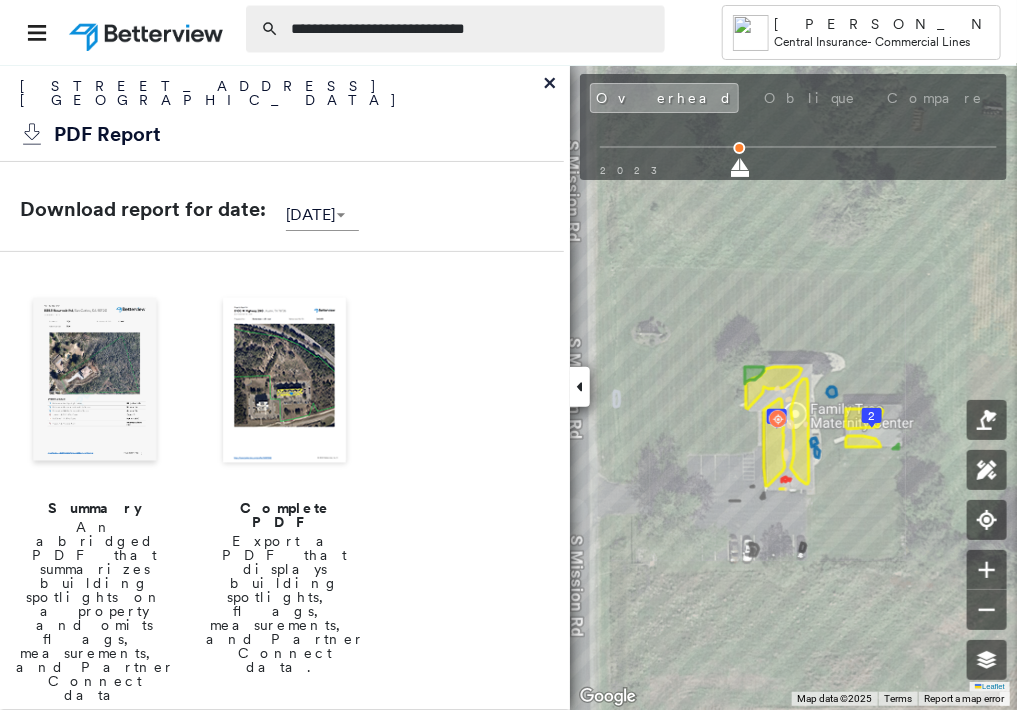 click on "**********" at bounding box center (472, 29) 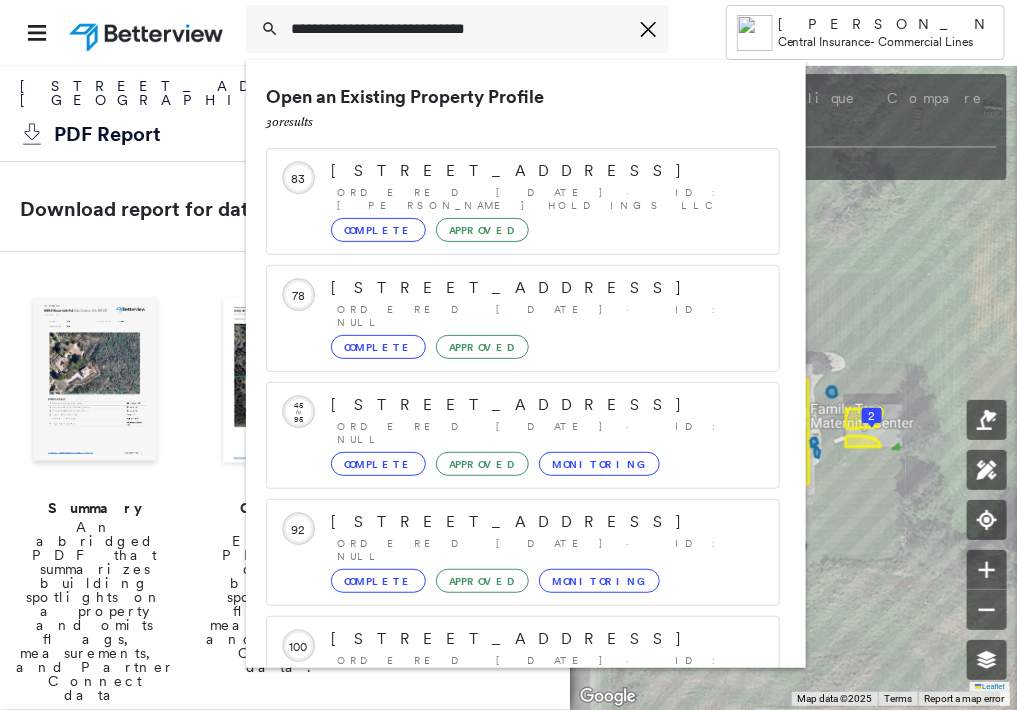 scroll, scrollTop: 206, scrollLeft: 0, axis: vertical 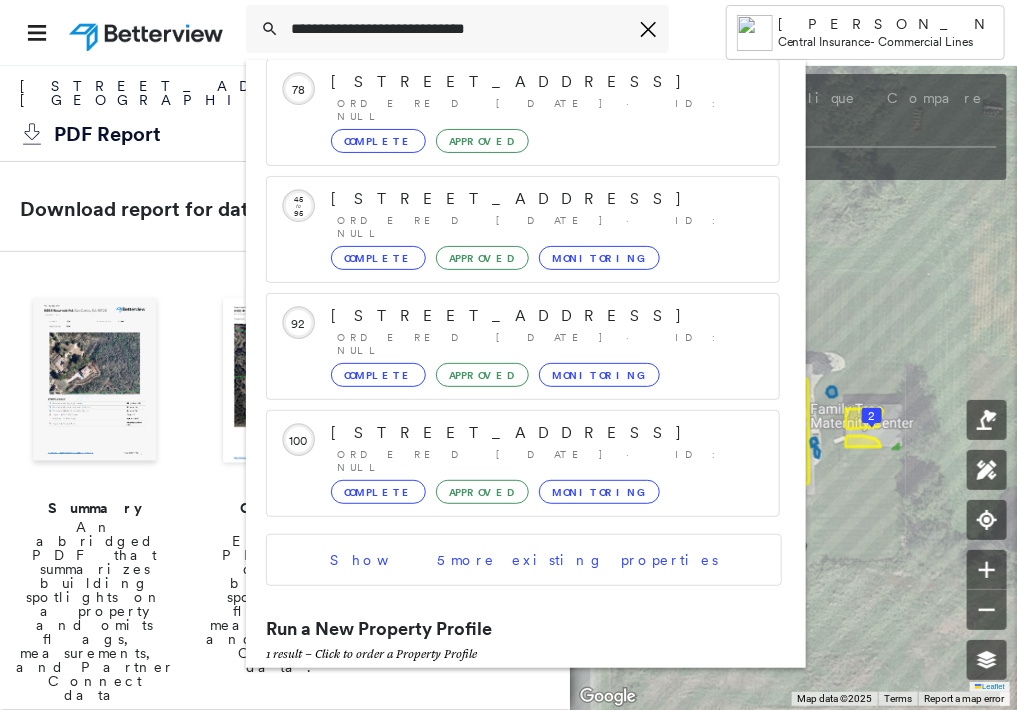 click 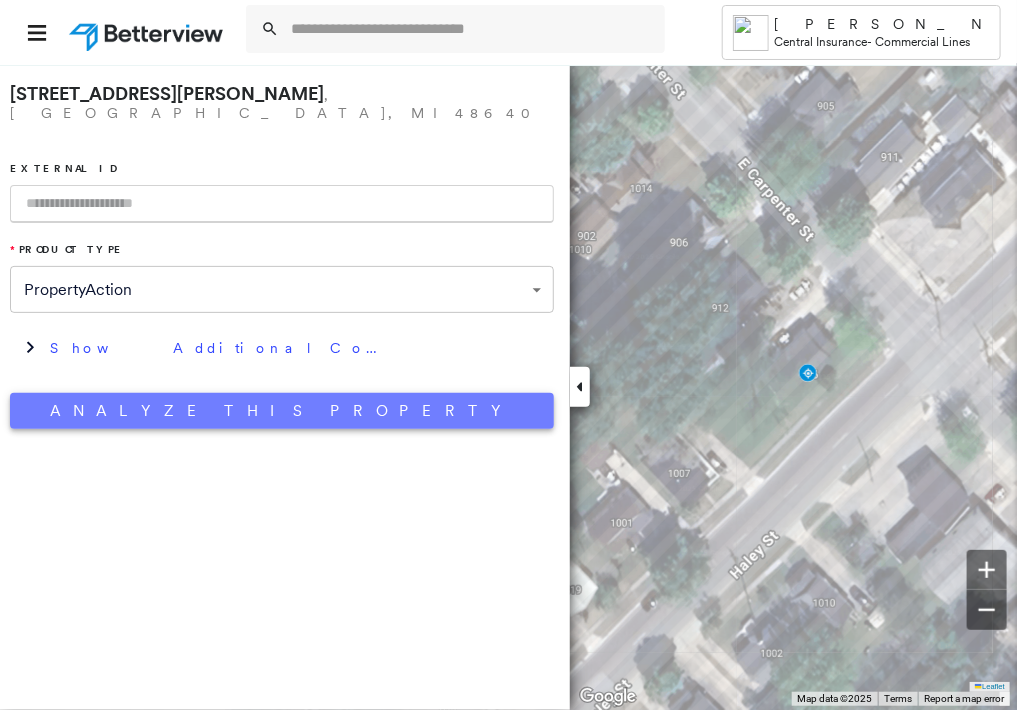click on "Analyze This Property" at bounding box center (282, 411) 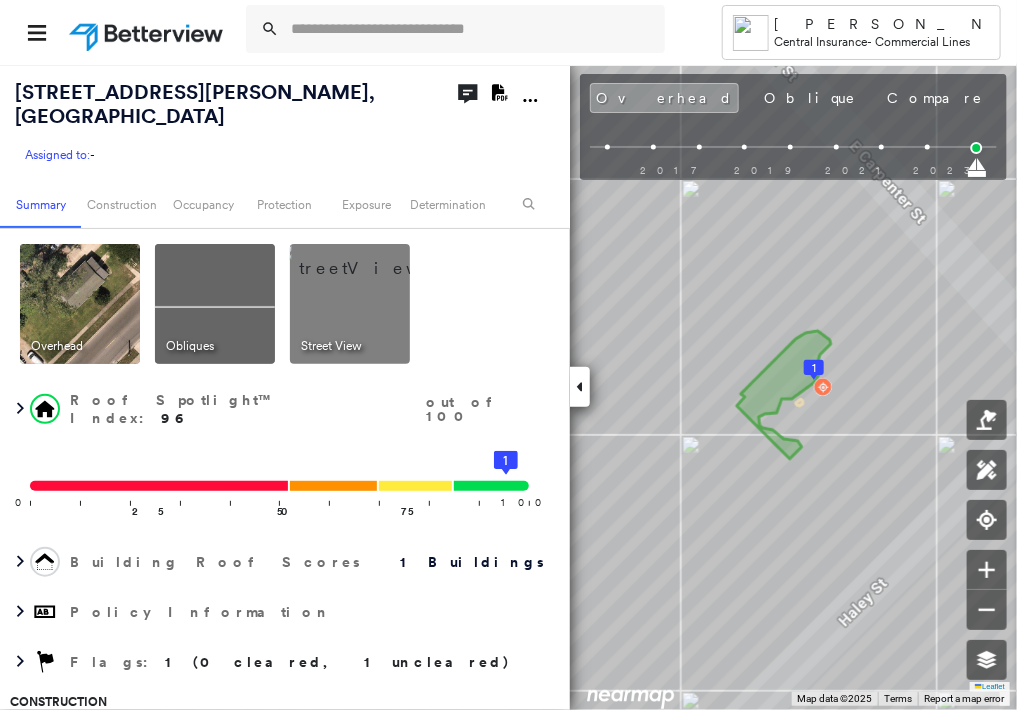 click at bounding box center (374, 259) 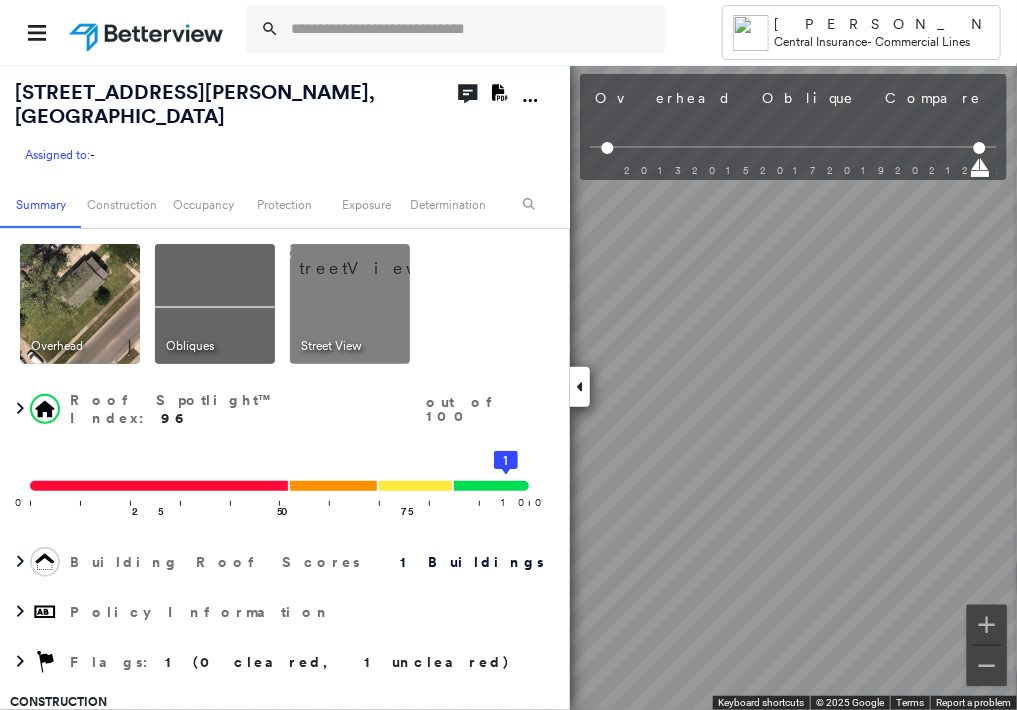 click on "Tower [PERSON_NAME] Central Insurance  -   Commercial Lines [STREET_ADDRESS][PERSON_NAME] Assigned to:  - Assigned to:  - Assigned to:  - Open Comments Download PDF Report Summary Construction Occupancy Protection Exposure Determination Overhead Obliques Street View Roof Spotlight™ Index :  96 out of 100 0 100 25 50 75 1 Building Roof Scores 1 Buildings Policy Information Flags :  1 (0 cleared, 1 uncleared) Construction Roof Spotlights :  Overhang, Vent Property Features Roof Size & Shape :  1 building  - [PERSON_NAME] | Asphalt Shingle Assessor and MLS Details BuildZoom - Building Permit Data and Analysis Property Lookup Occupancy Ownership Place Detail Geocode Protection Protection Exposure FEMA Risk Index Crime Regional Hazard: 3   out of  5 Additional Perils Guidewire HazardHub HazardHub Risks Determination Flags :  1 (0 cleared, 1 uncleared) Uncleared Flags (1) Cleared Flags  (0) LOW Low Priority Flagged [DATE] Clear Action Taken New Entry History Quote/New Business Terms & Conditions General" at bounding box center [508, 355] 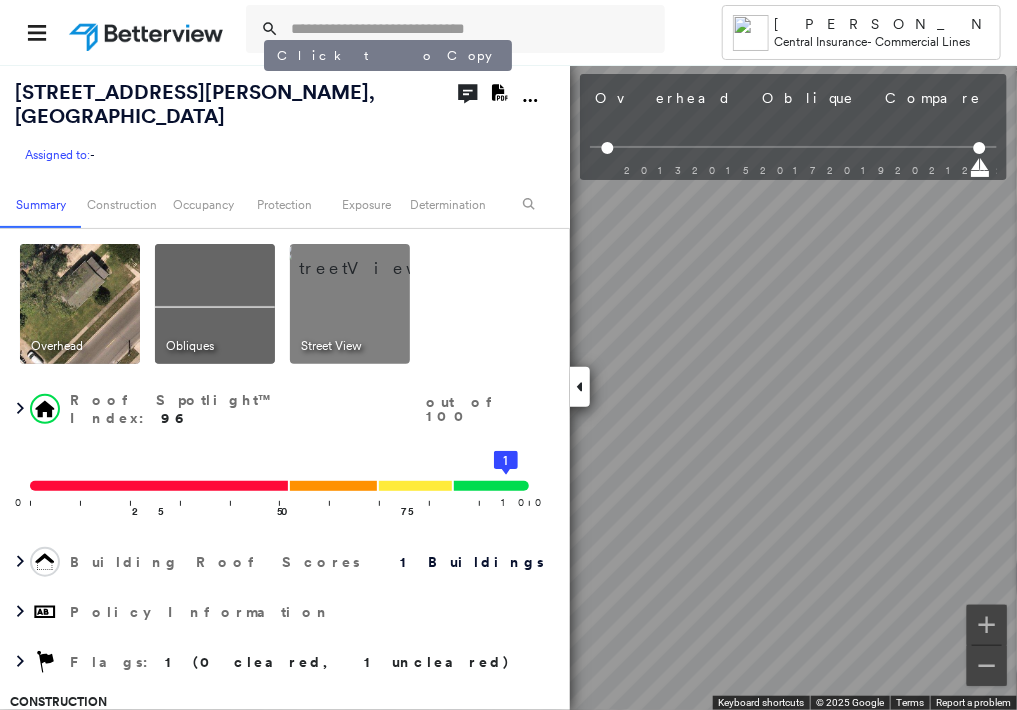 click on "[STREET_ADDRESS][PERSON_NAME]" at bounding box center [195, 104] 